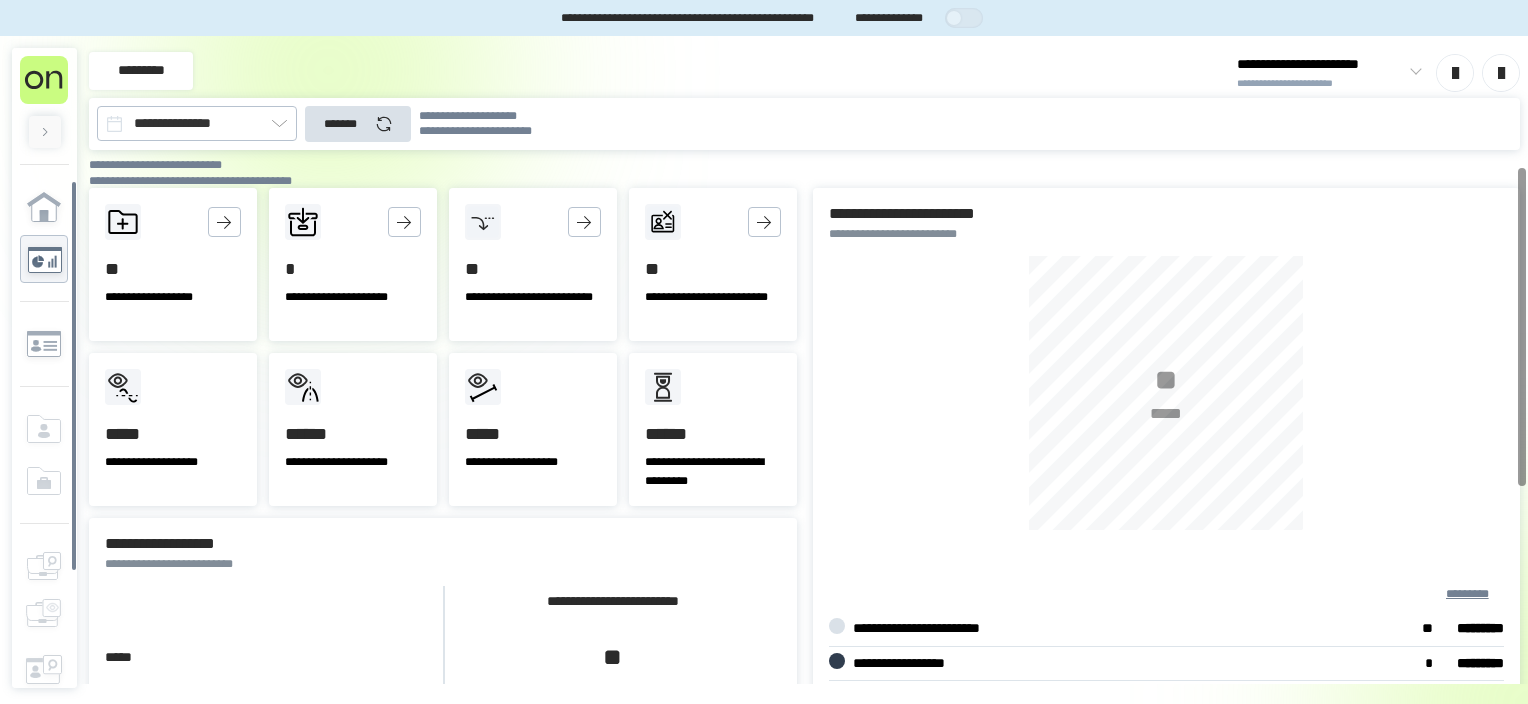 scroll, scrollTop: 0, scrollLeft: 0, axis: both 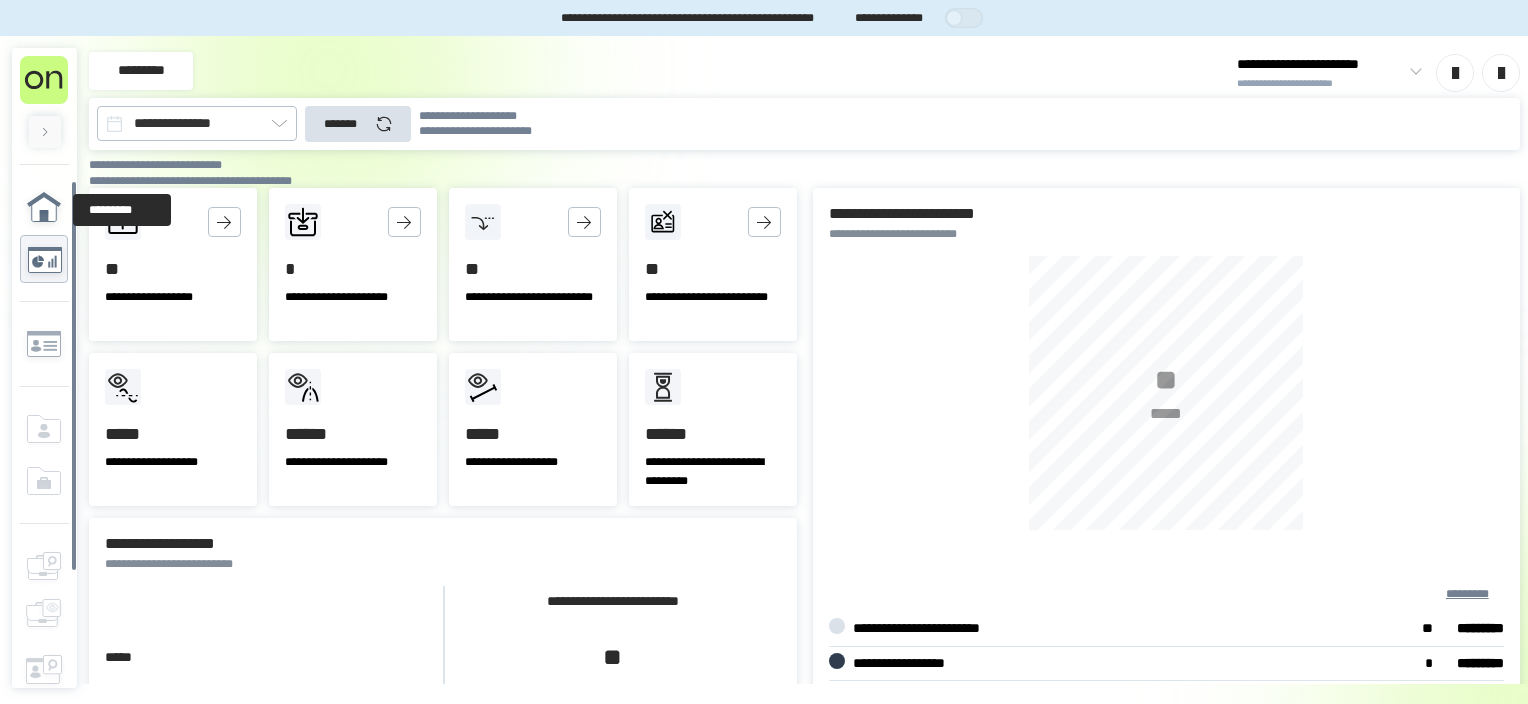 click 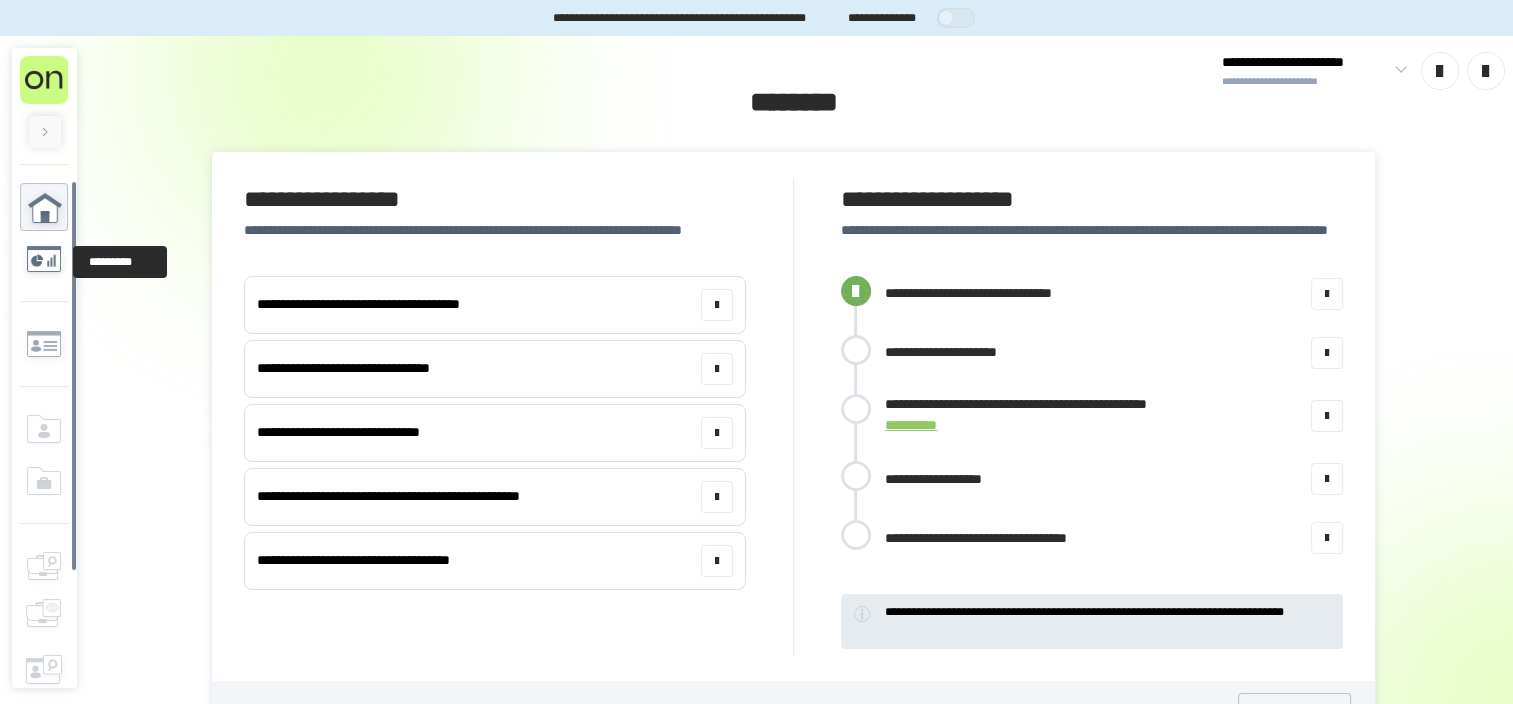 click 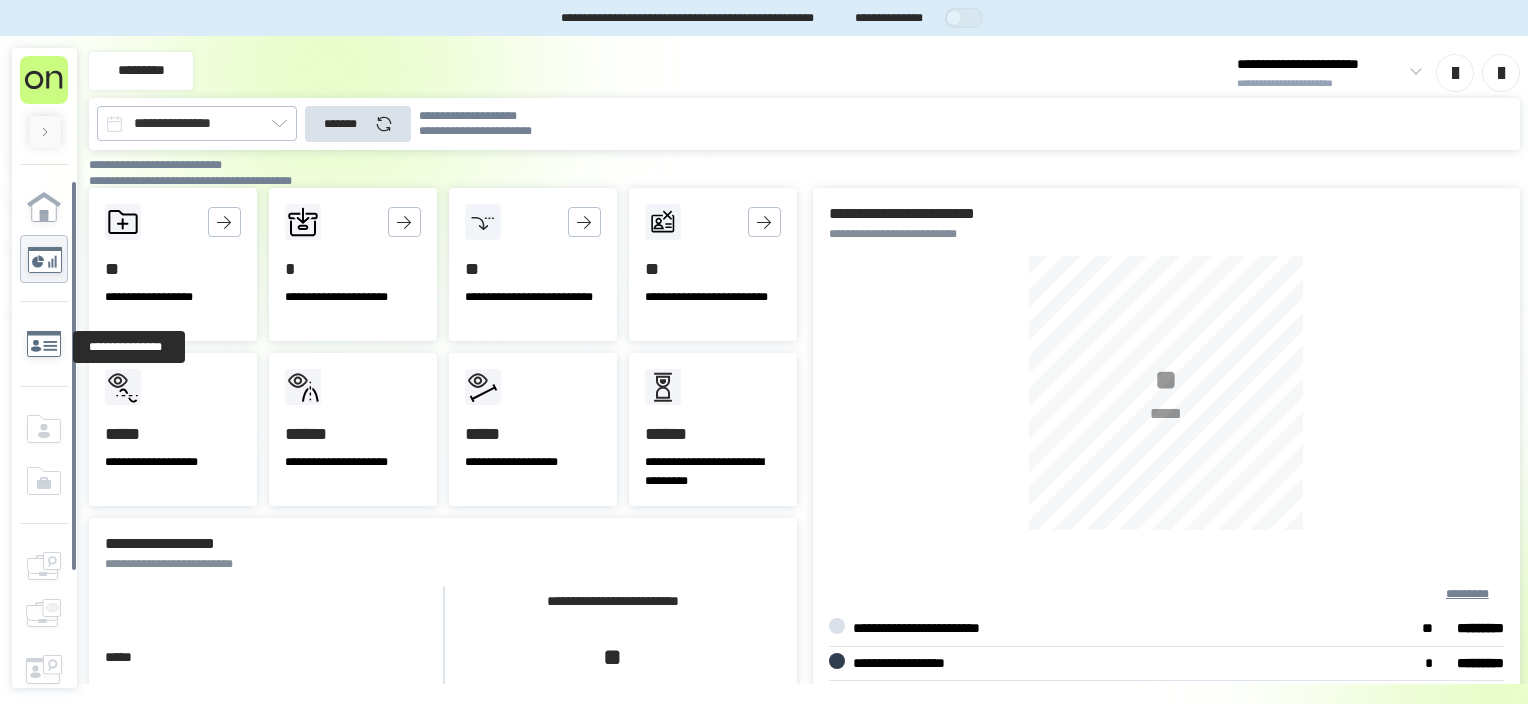 click 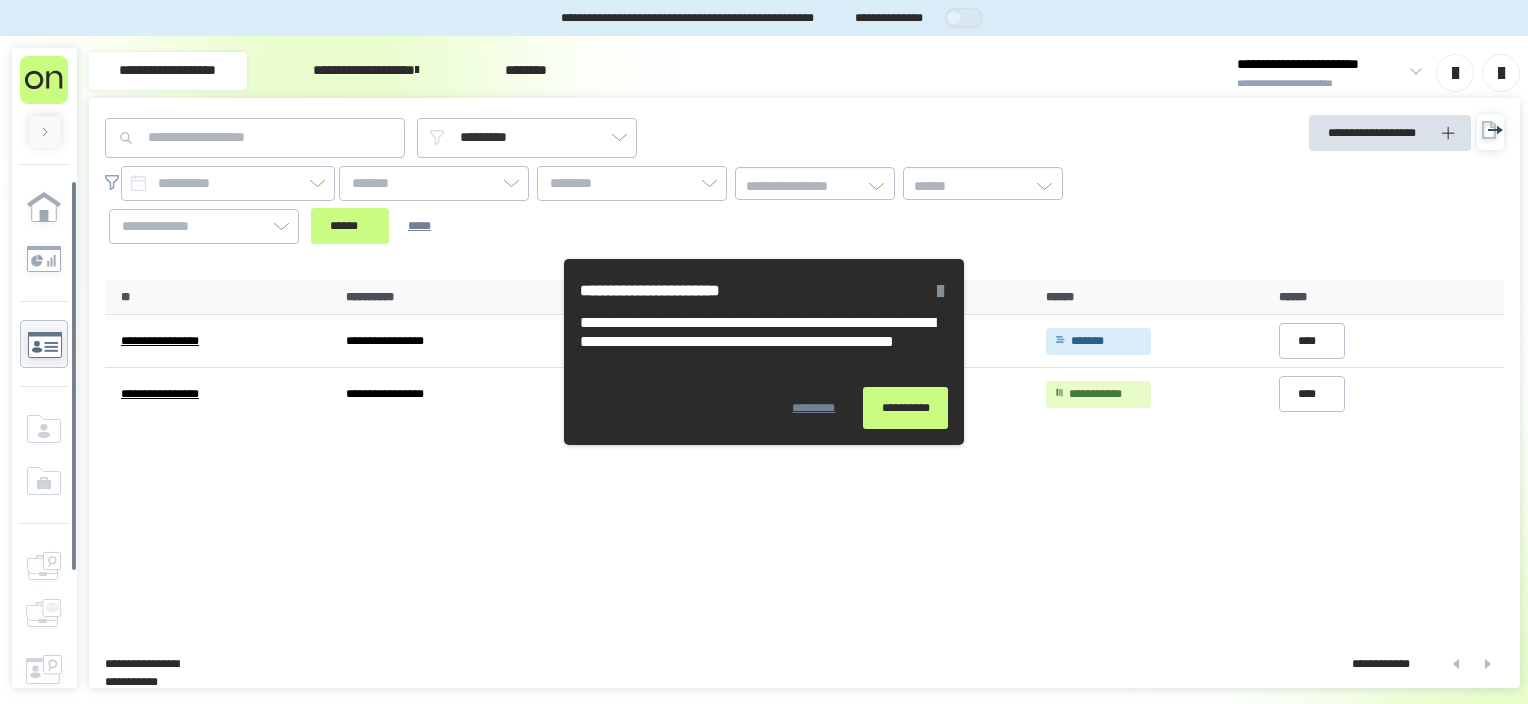 click on "**********" at bounding box center (804, 456) 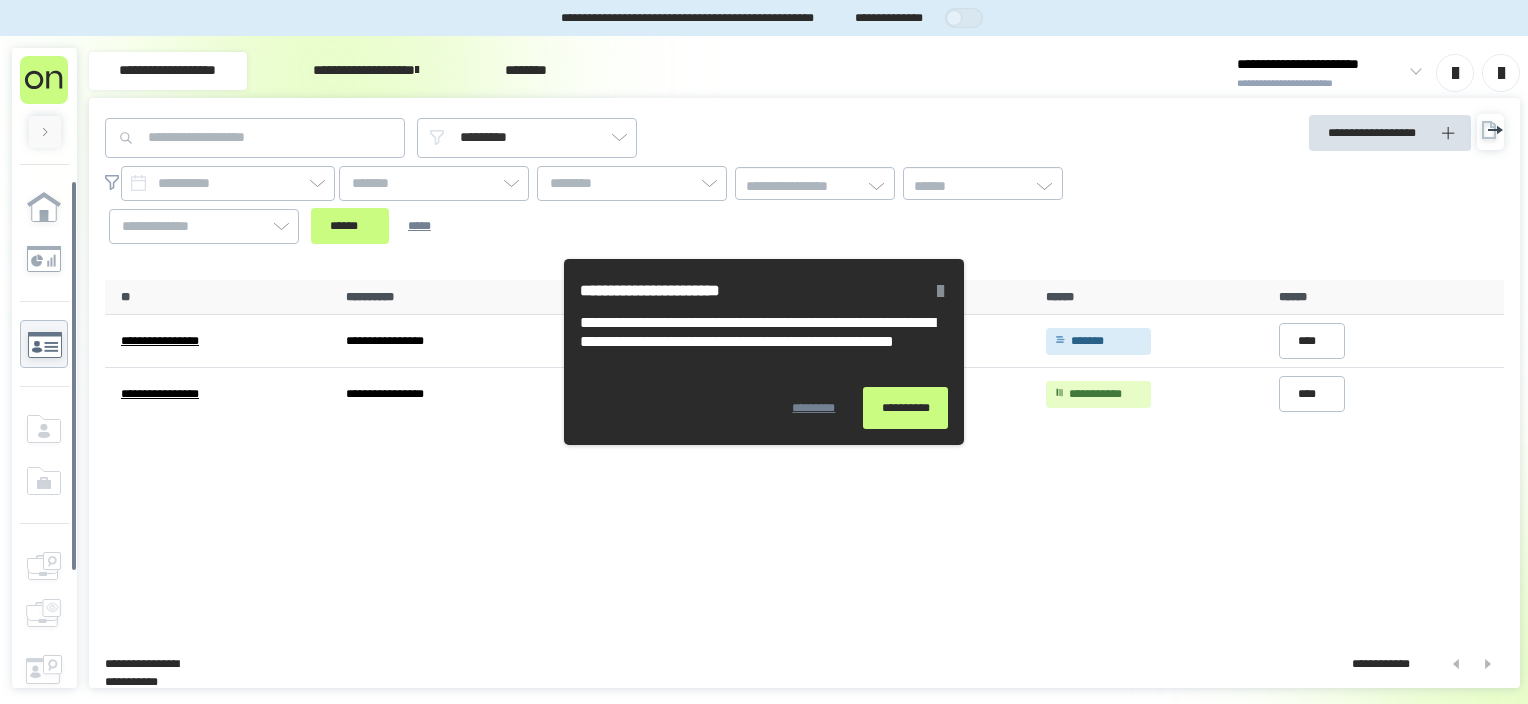 click at bounding box center [940, 291] 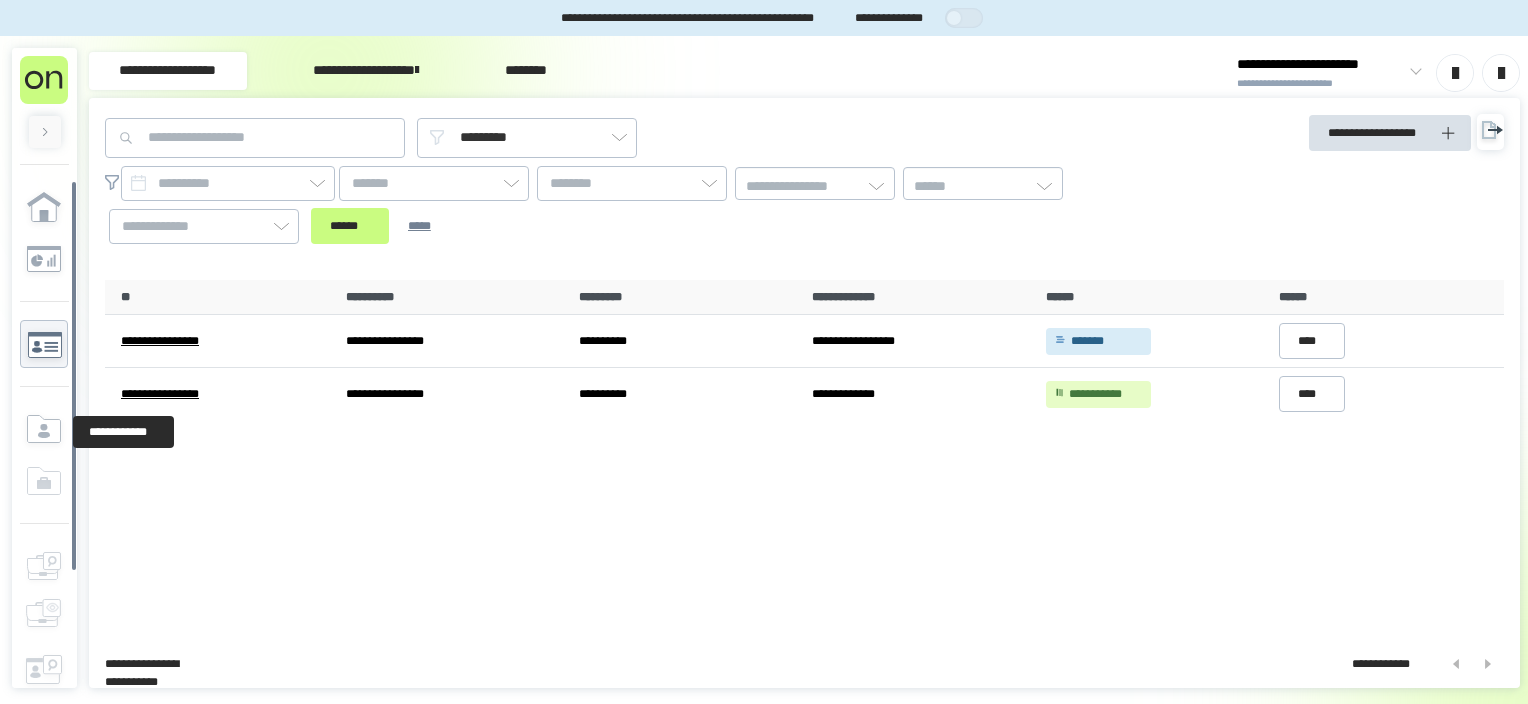 click 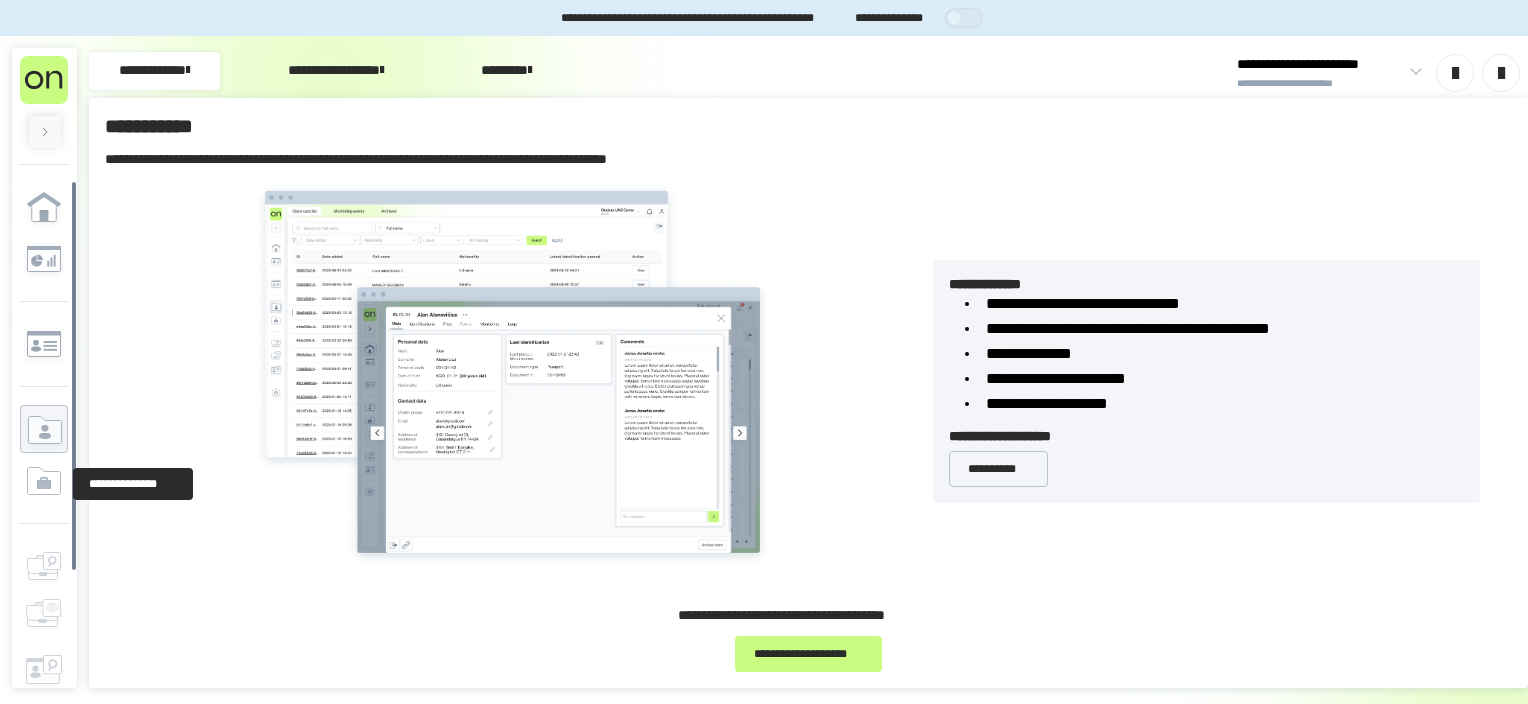 click 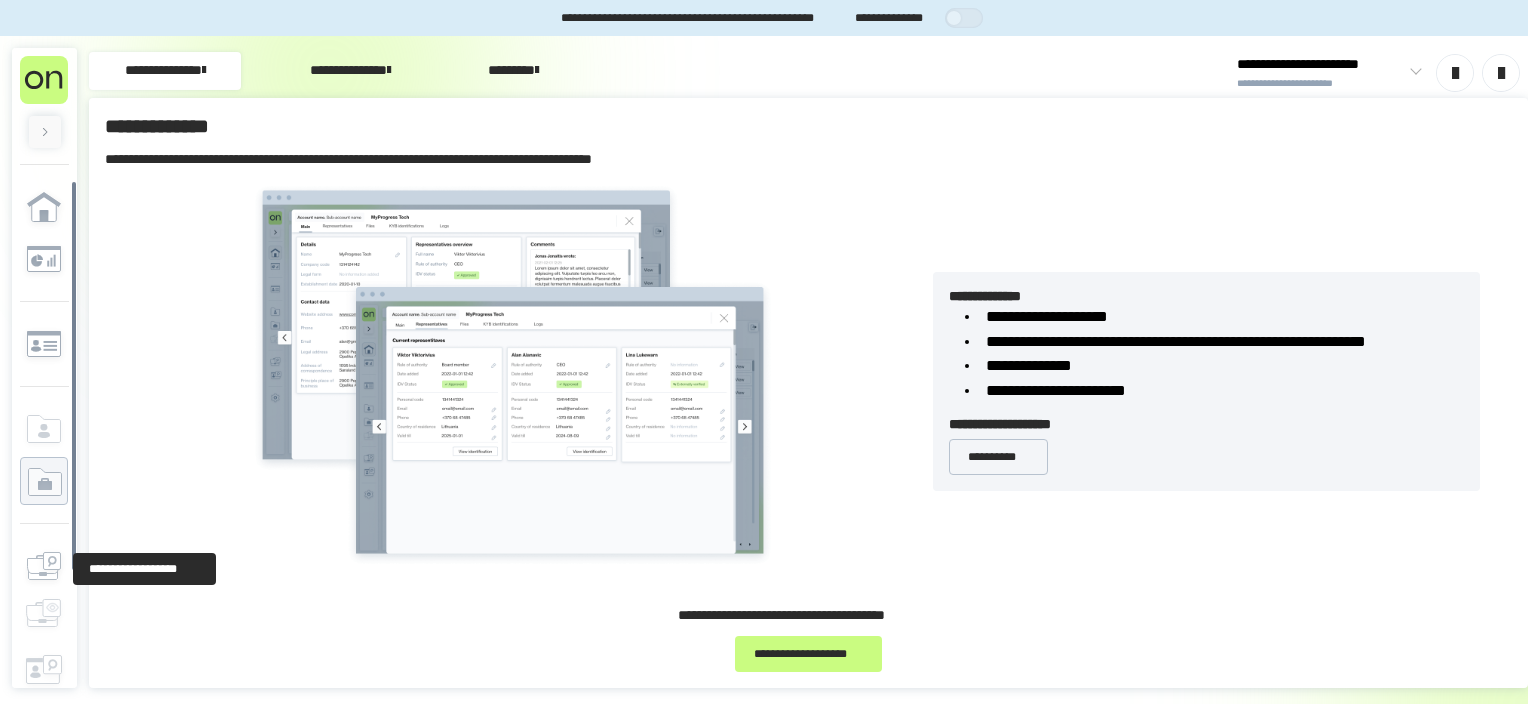 click 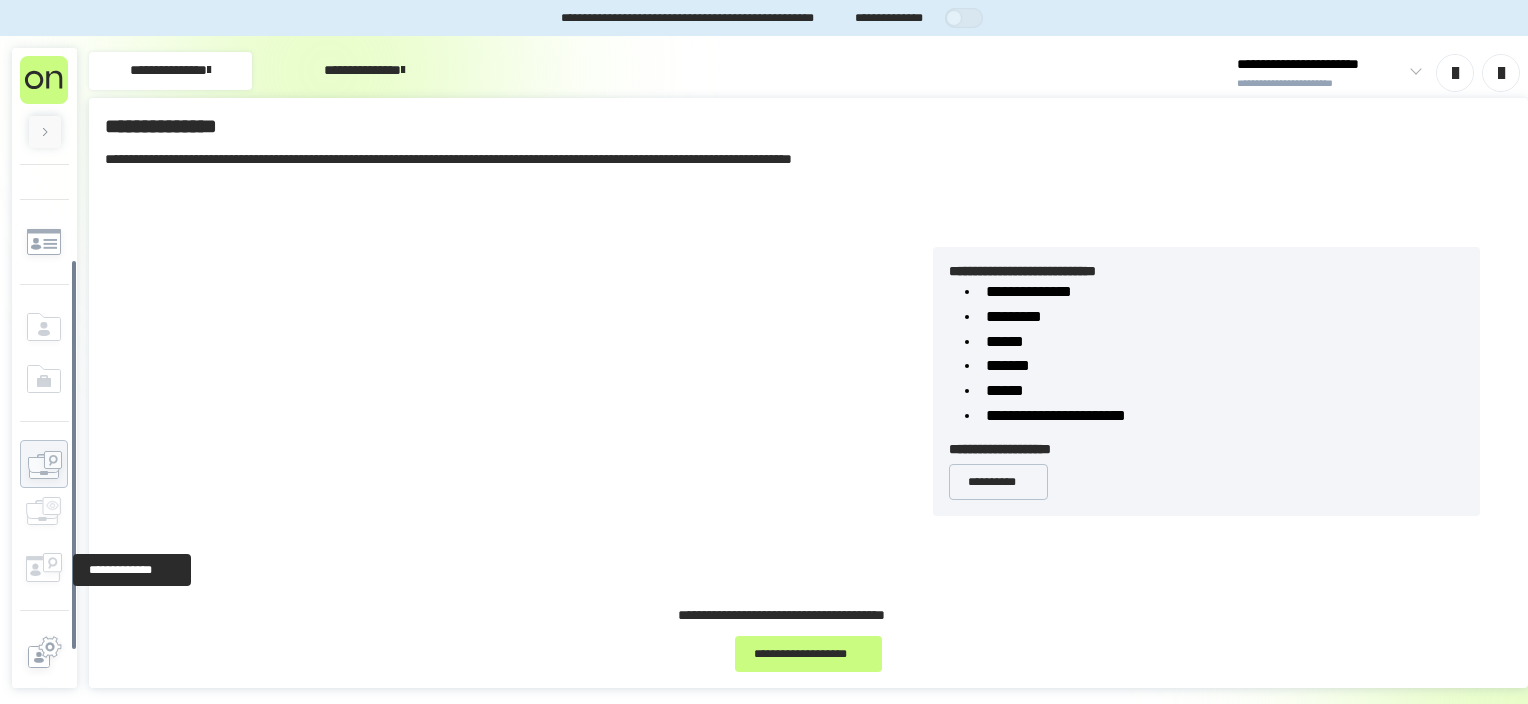scroll, scrollTop: 103, scrollLeft: 0, axis: vertical 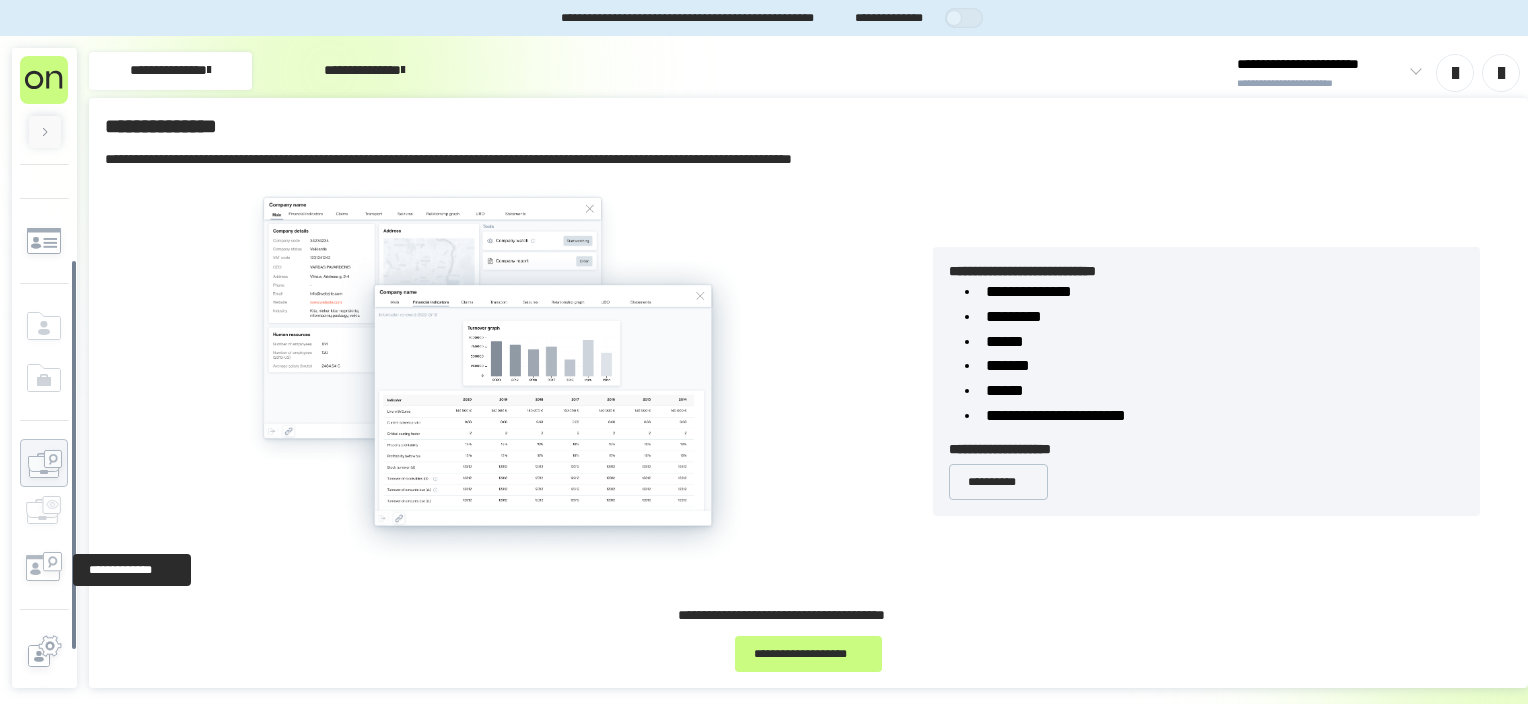 click 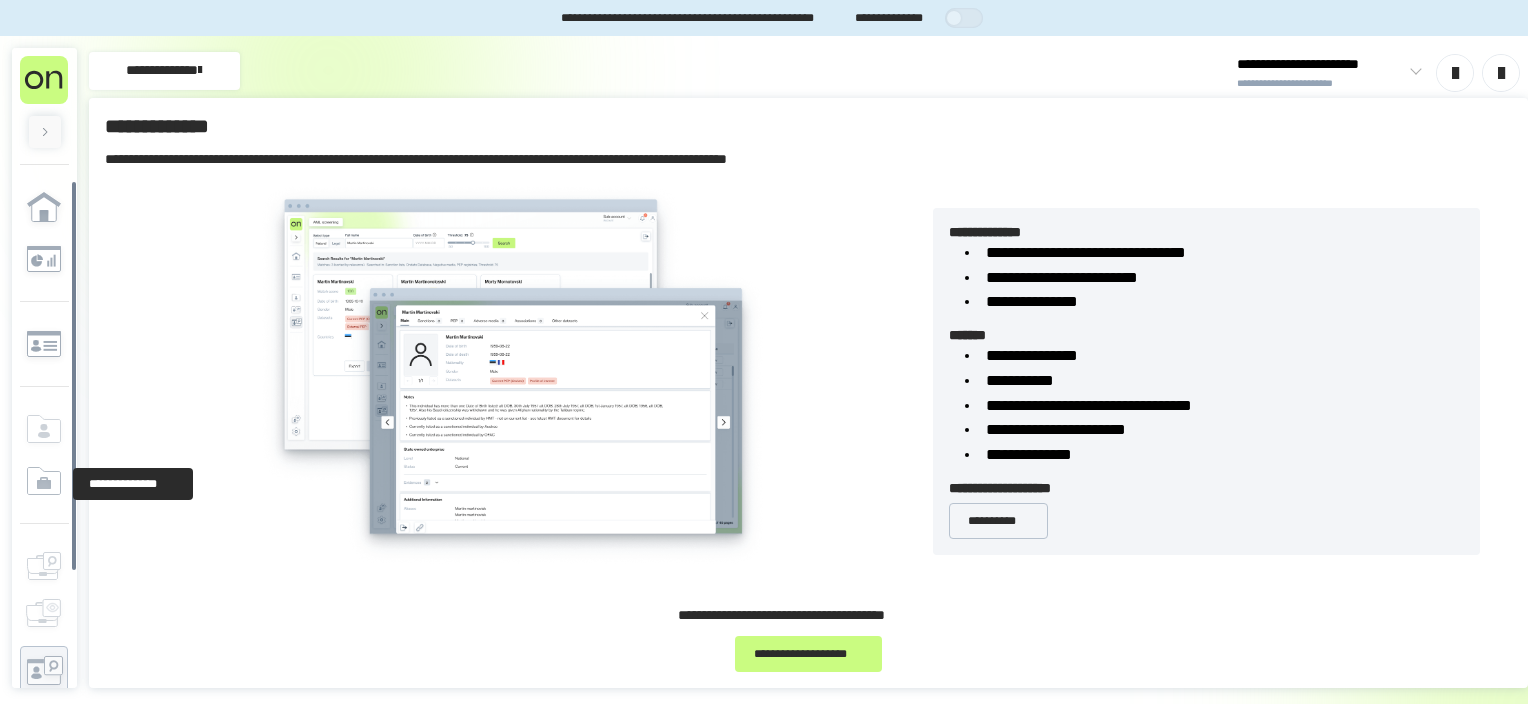click 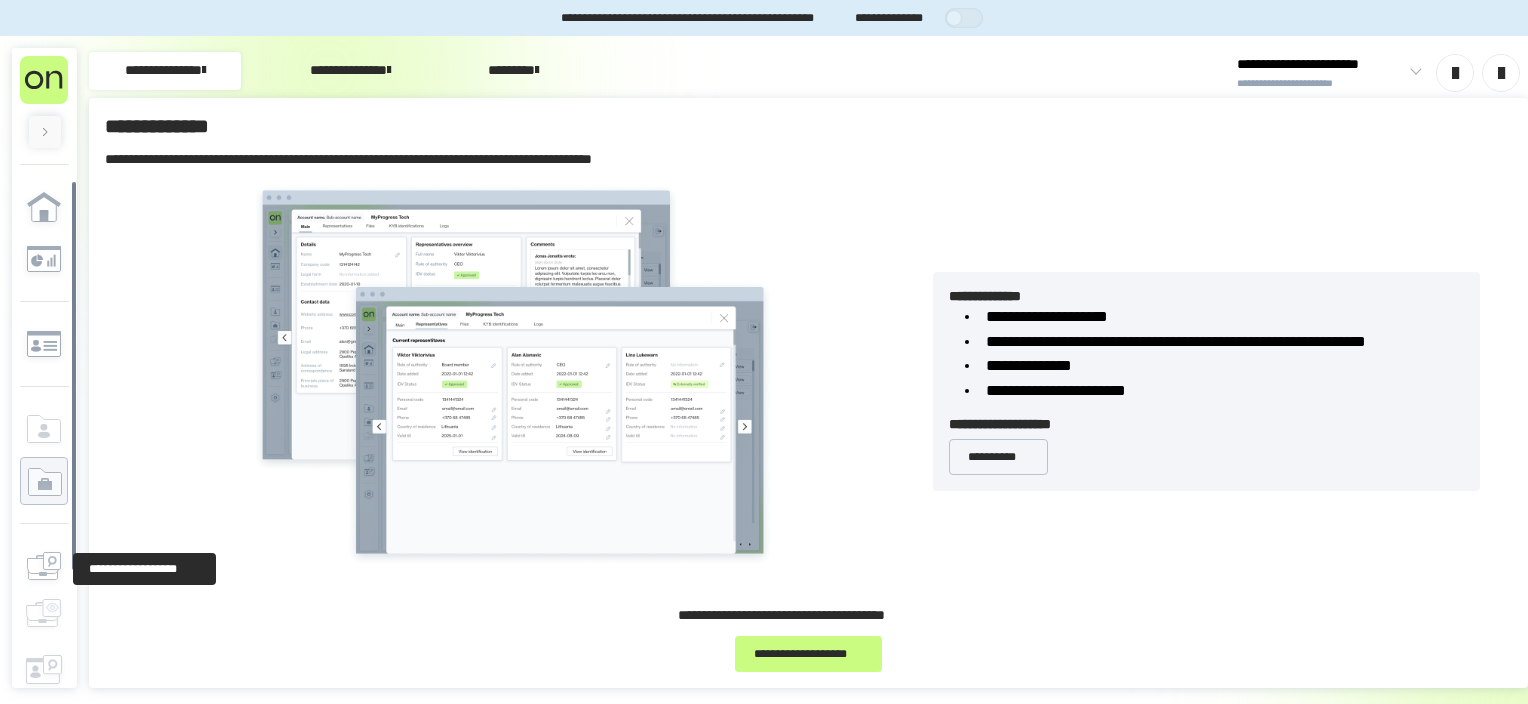 click 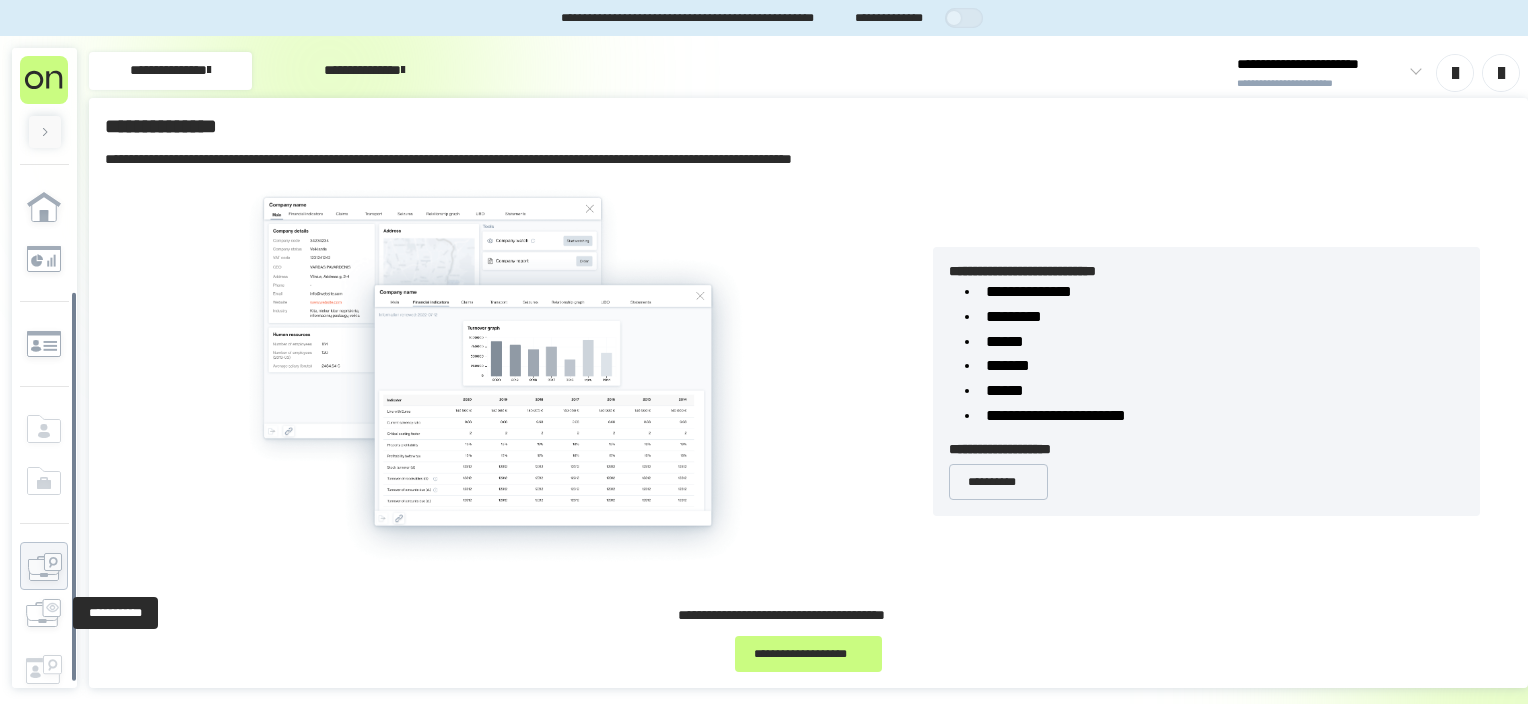 scroll, scrollTop: 144, scrollLeft: 0, axis: vertical 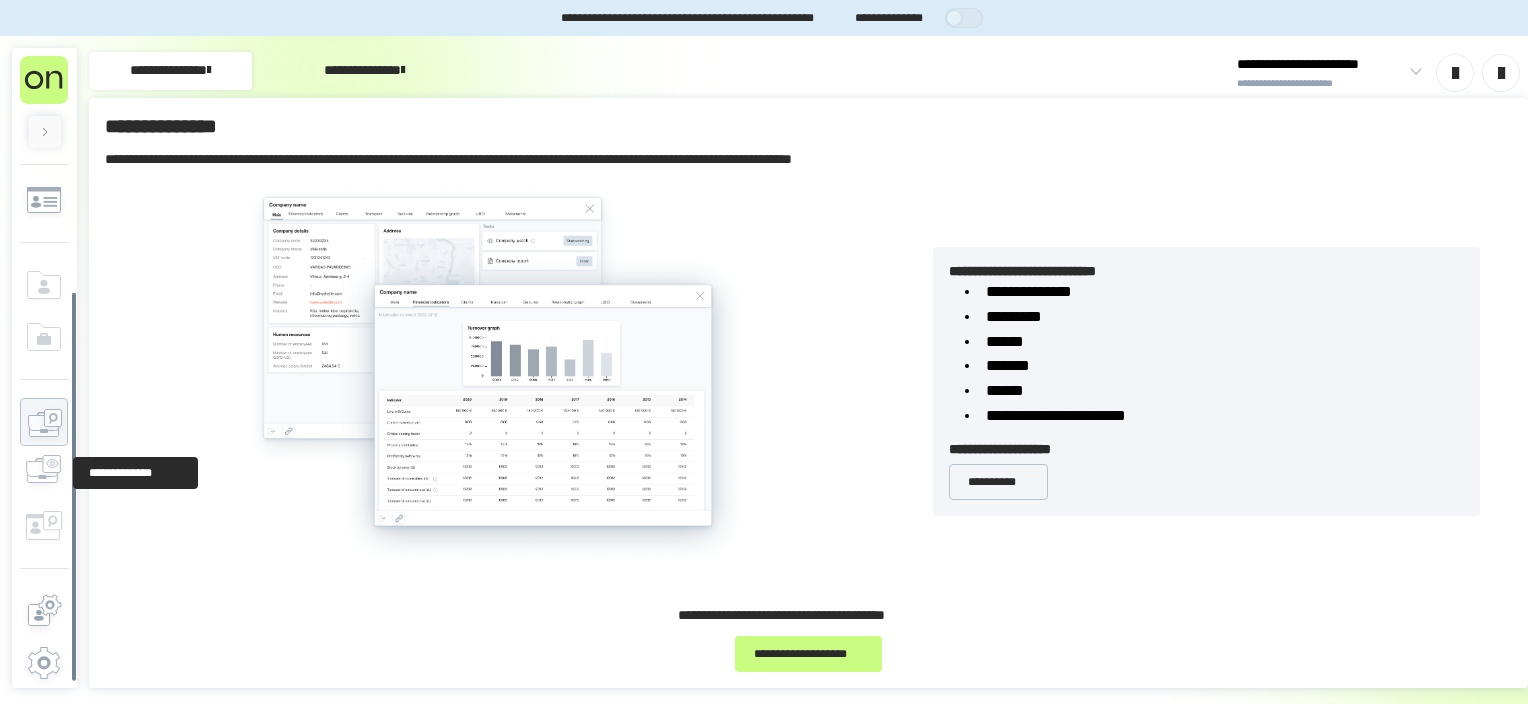click 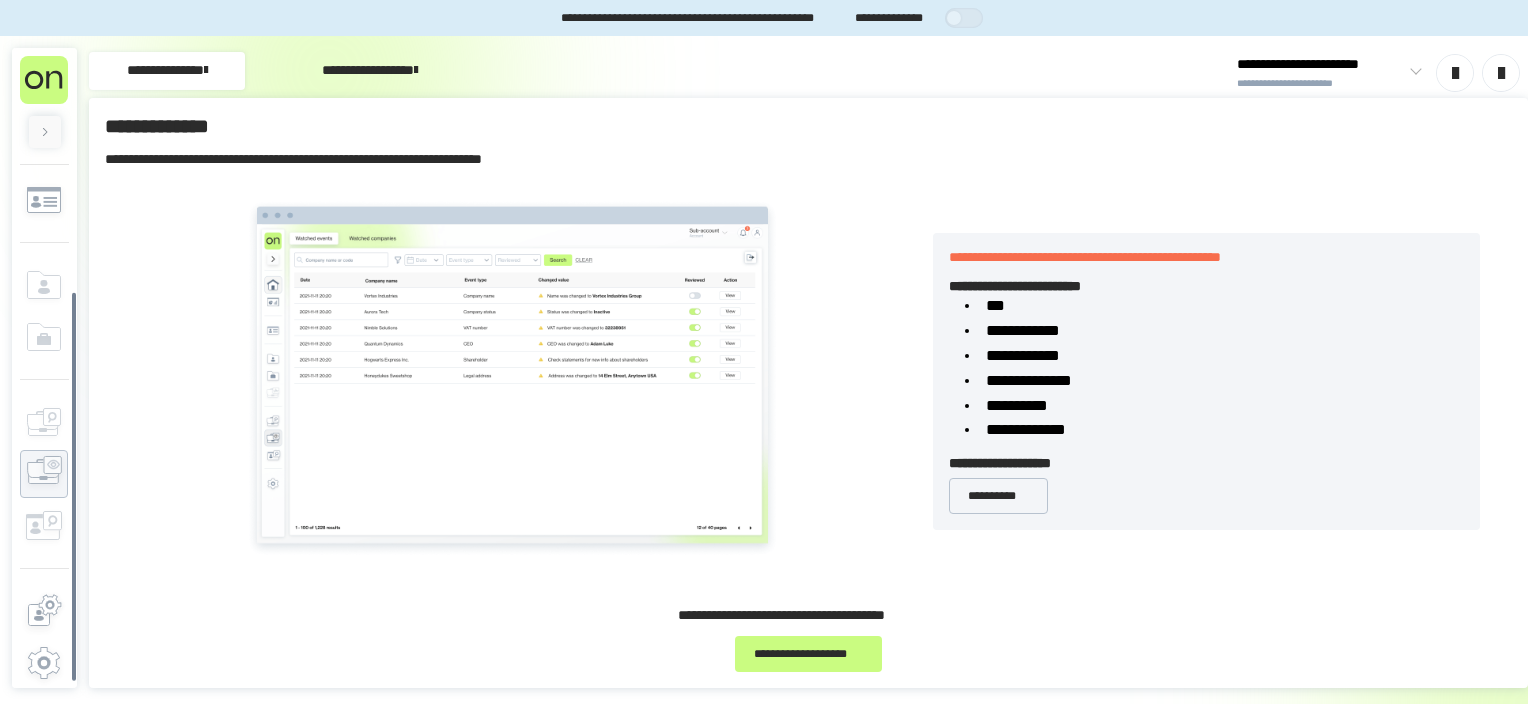 scroll, scrollTop: 144, scrollLeft: 0, axis: vertical 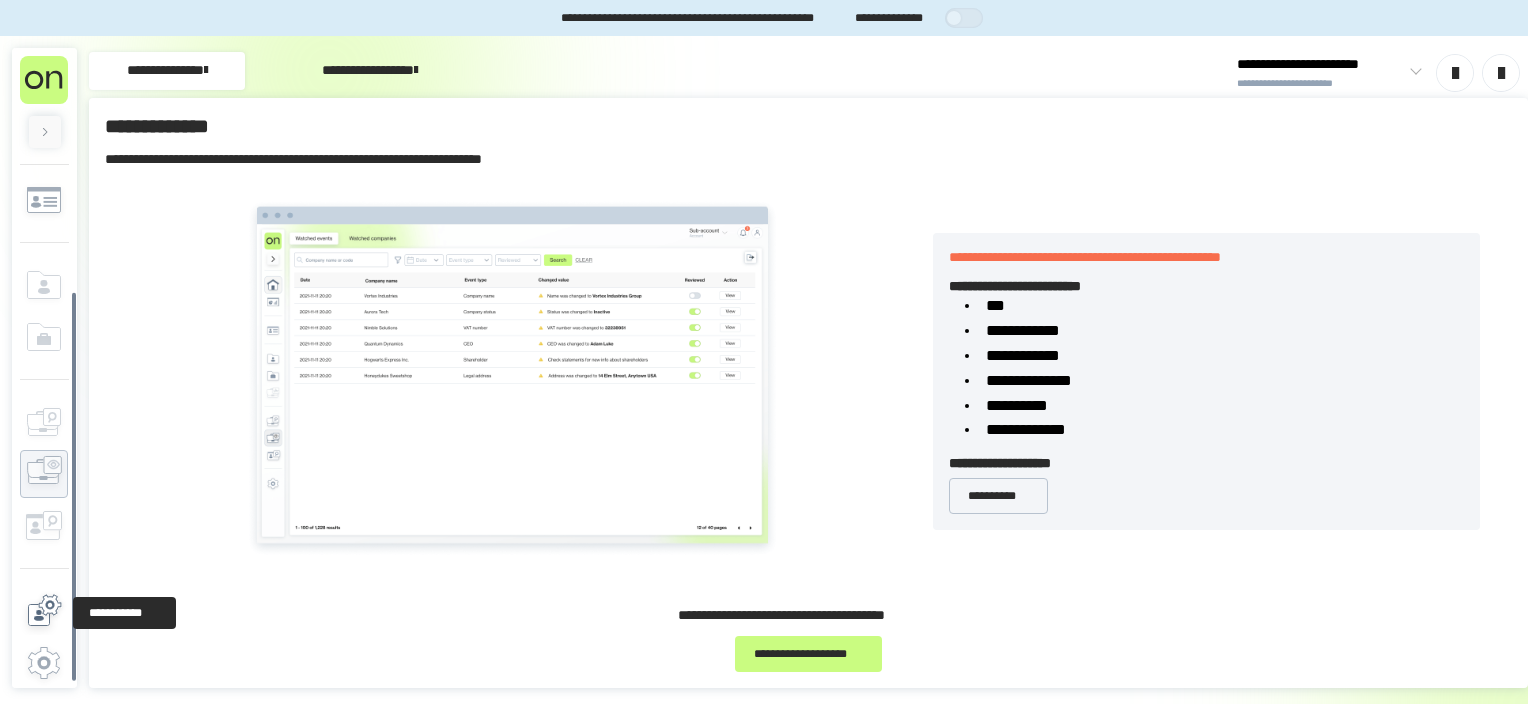 click 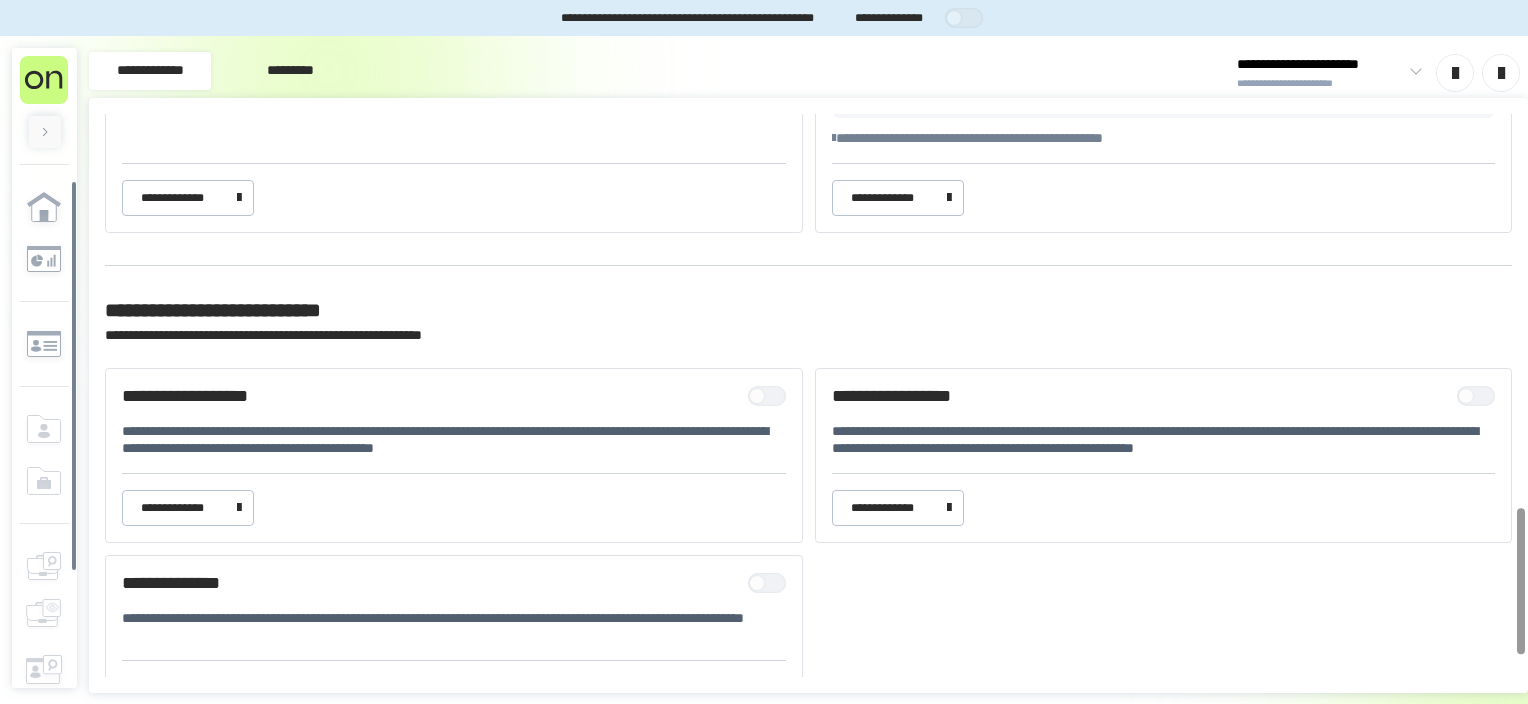 scroll, scrollTop: 1597, scrollLeft: 0, axis: vertical 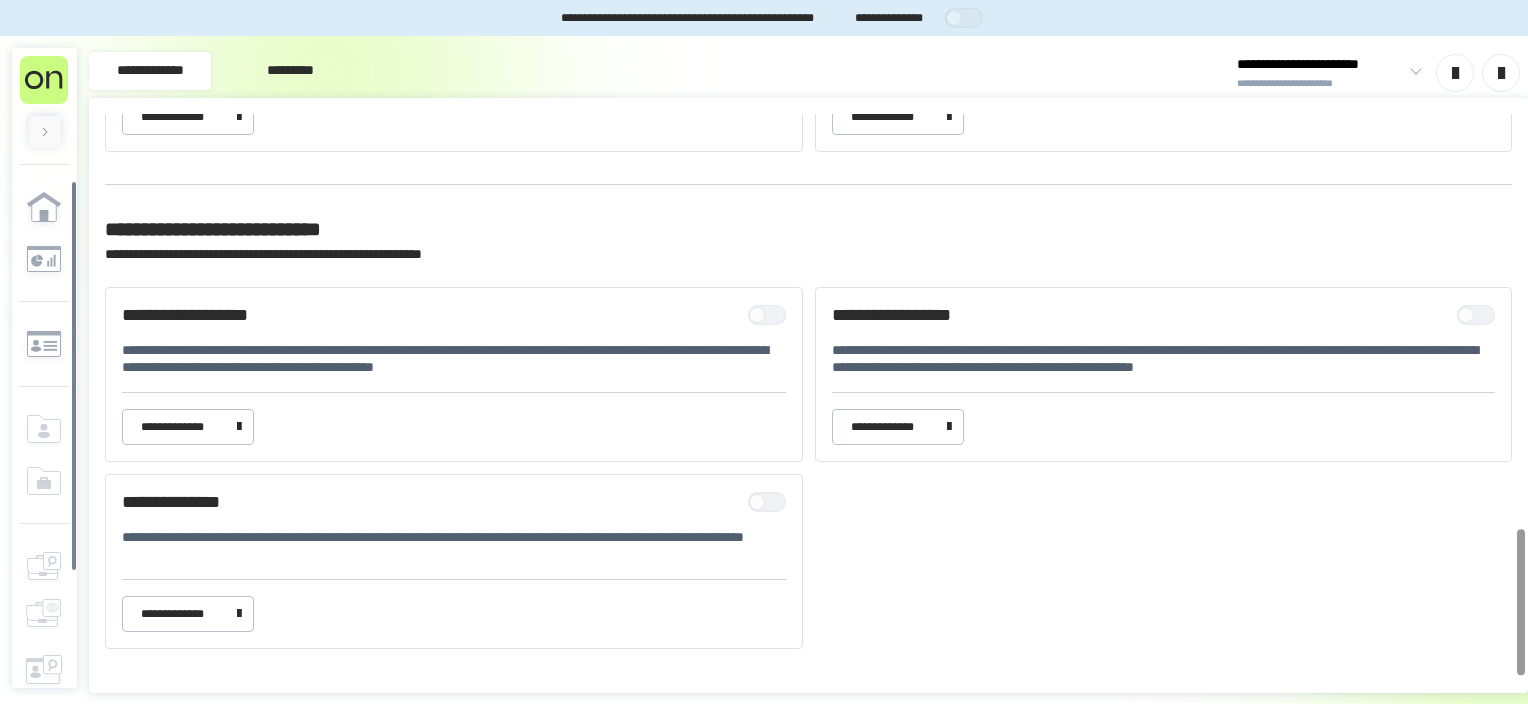 click on "**********" at bounding box center (454, 561) 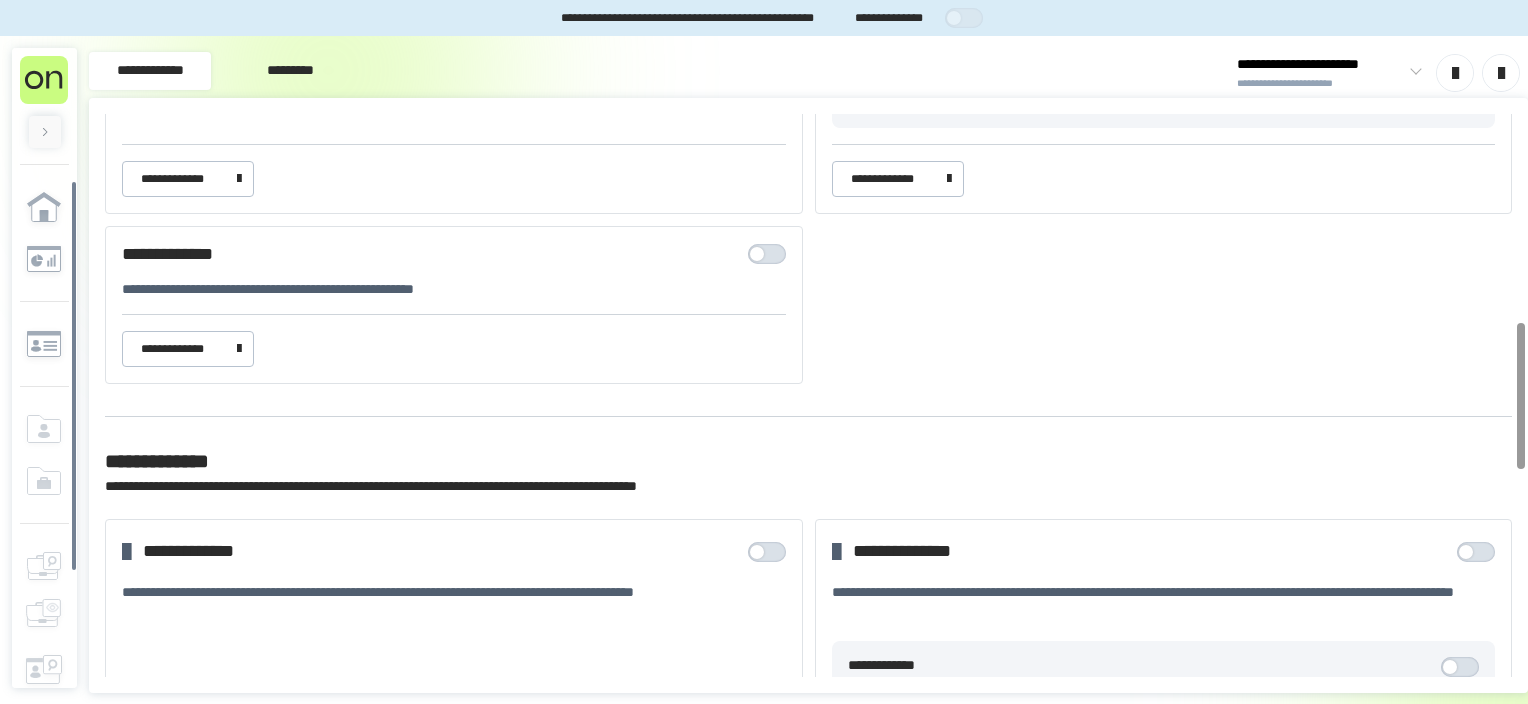 scroll, scrollTop: 773, scrollLeft: 0, axis: vertical 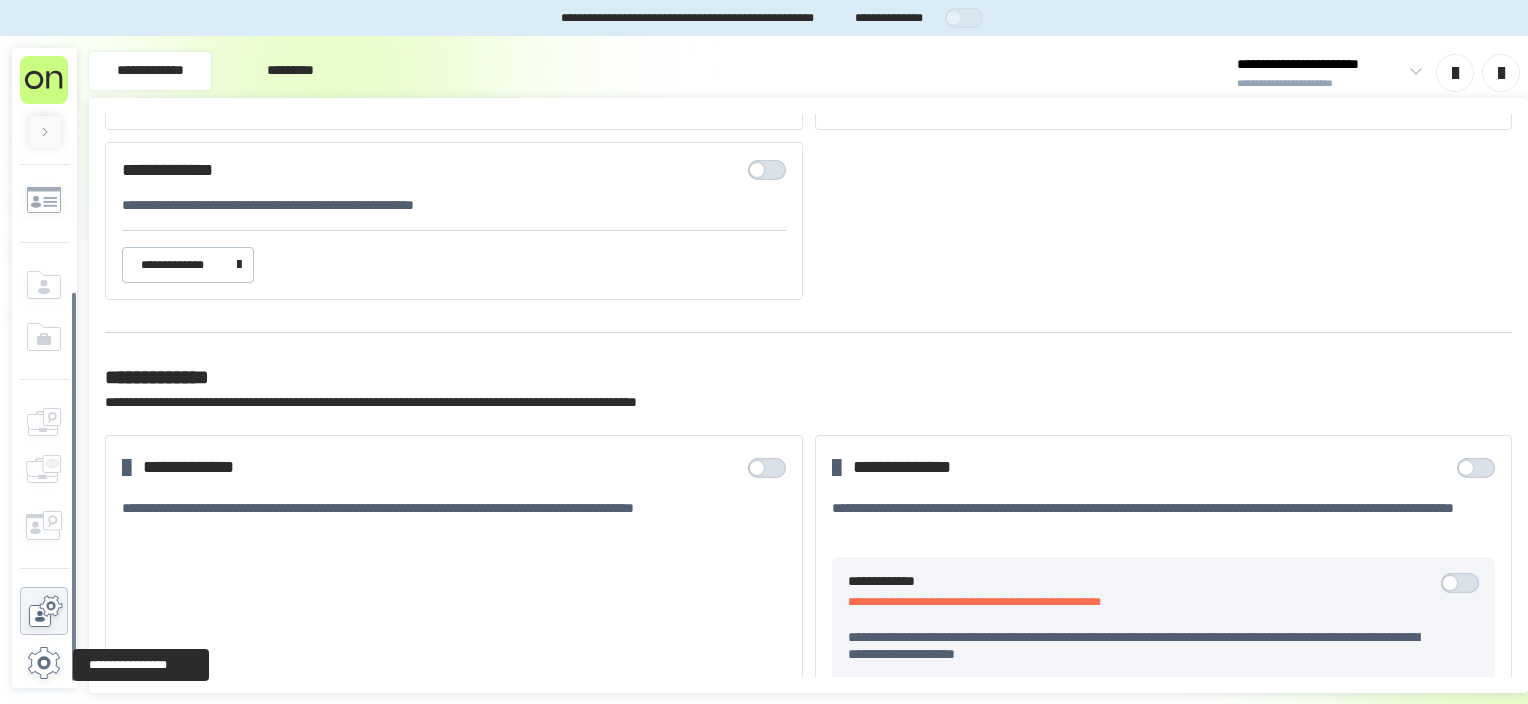 click 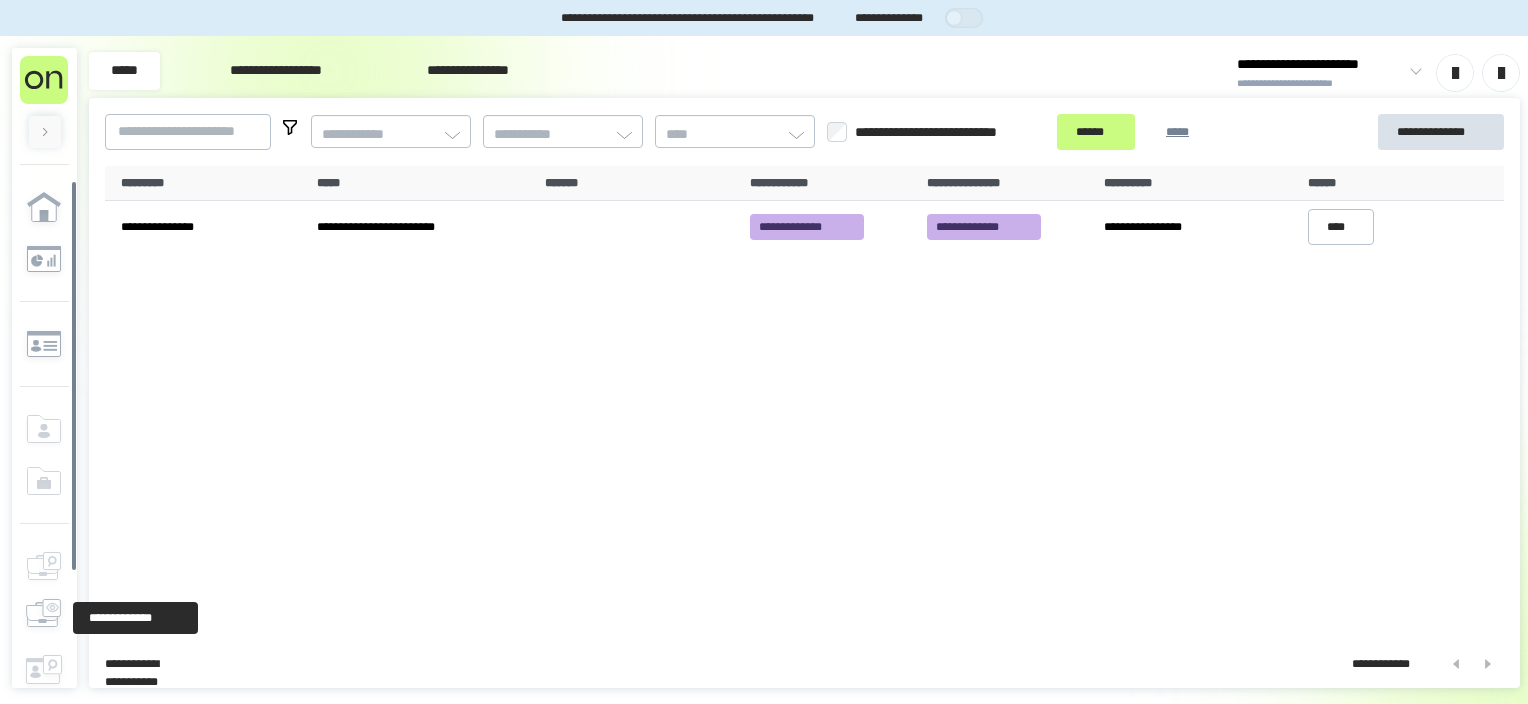 scroll, scrollTop: 144, scrollLeft: 0, axis: vertical 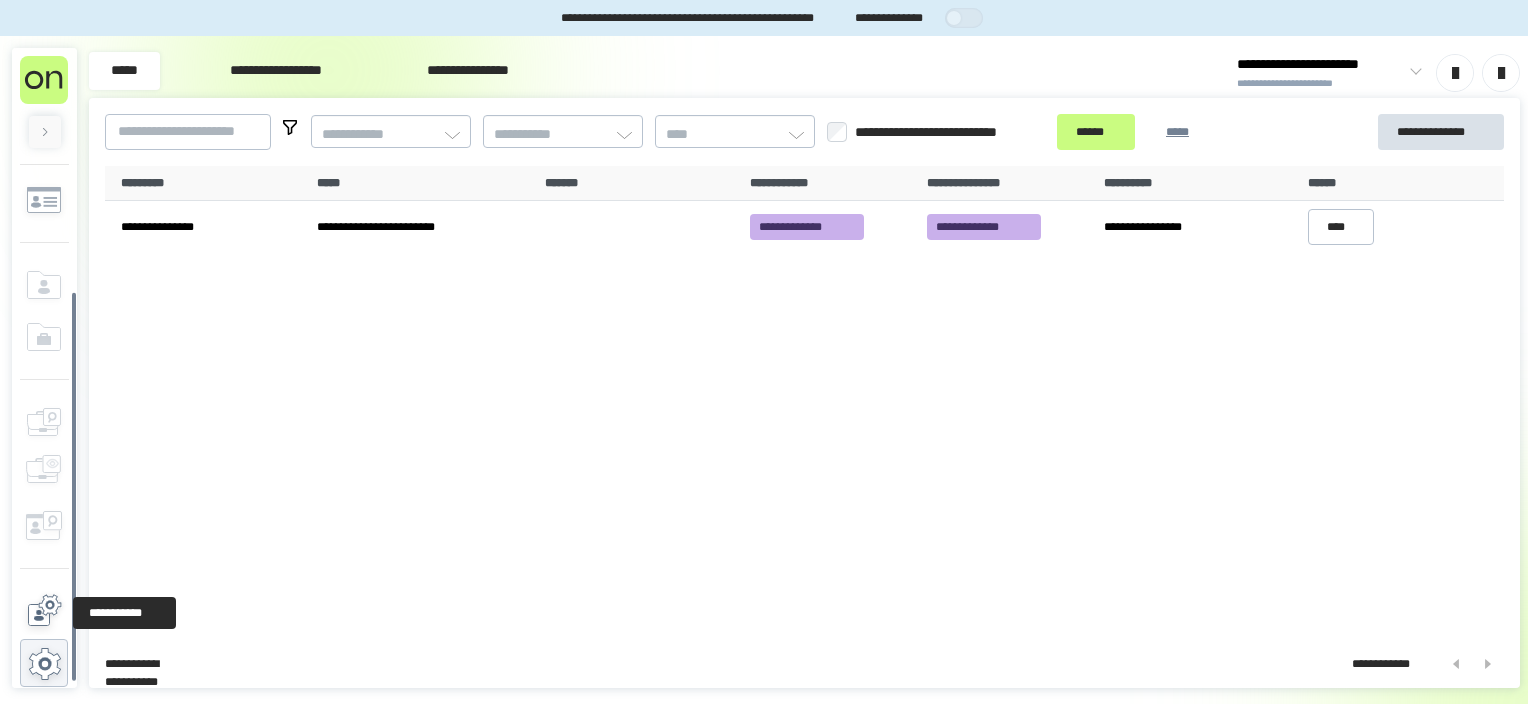 click 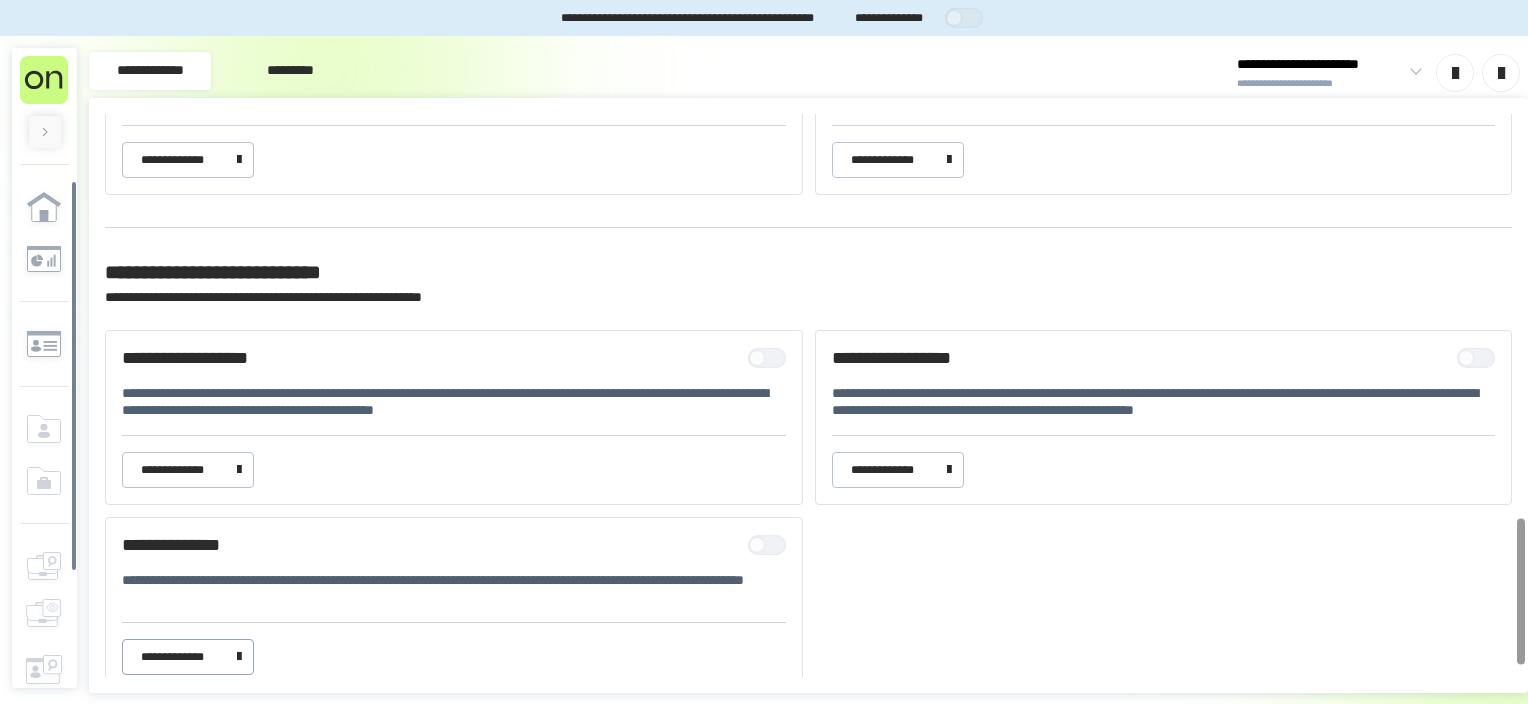 scroll, scrollTop: 1556, scrollLeft: 0, axis: vertical 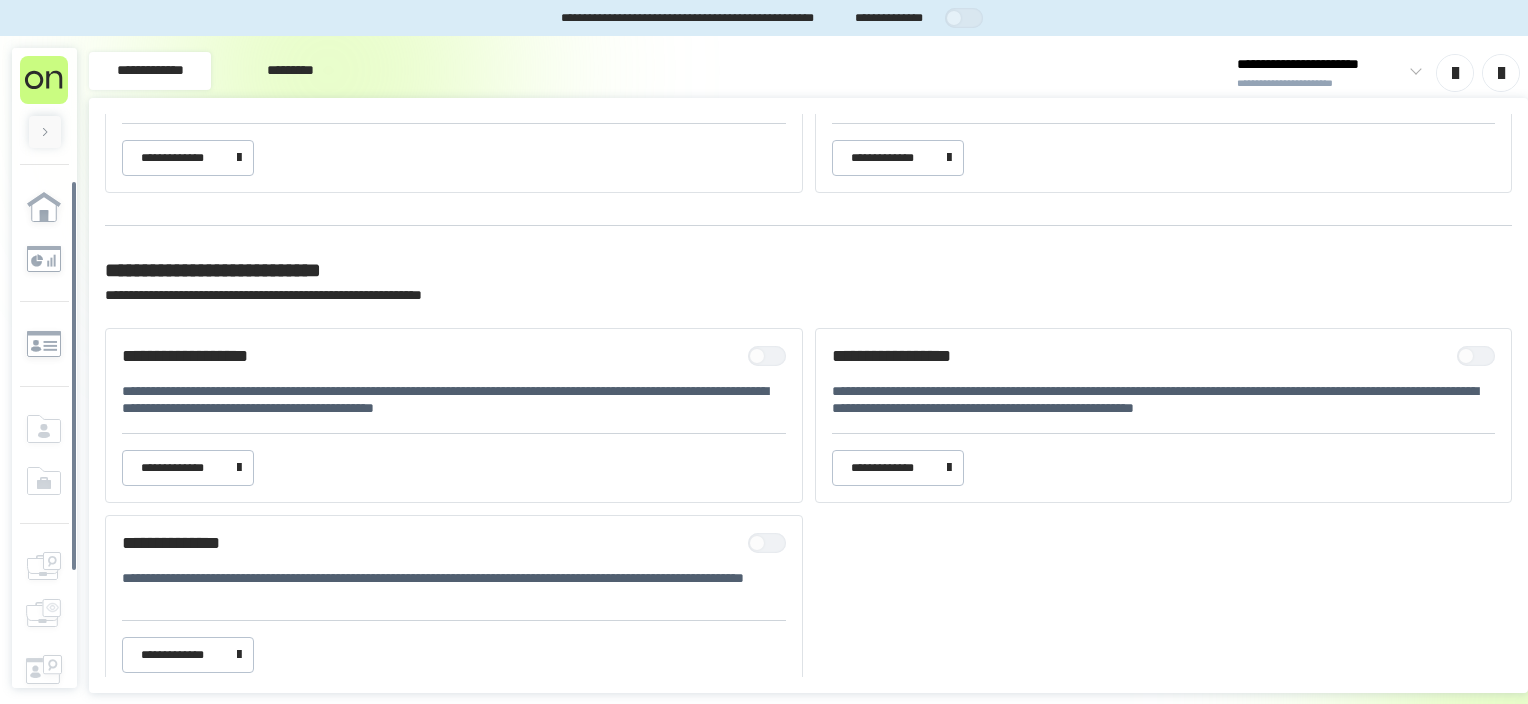 click on "*********" at bounding box center (290, 71) 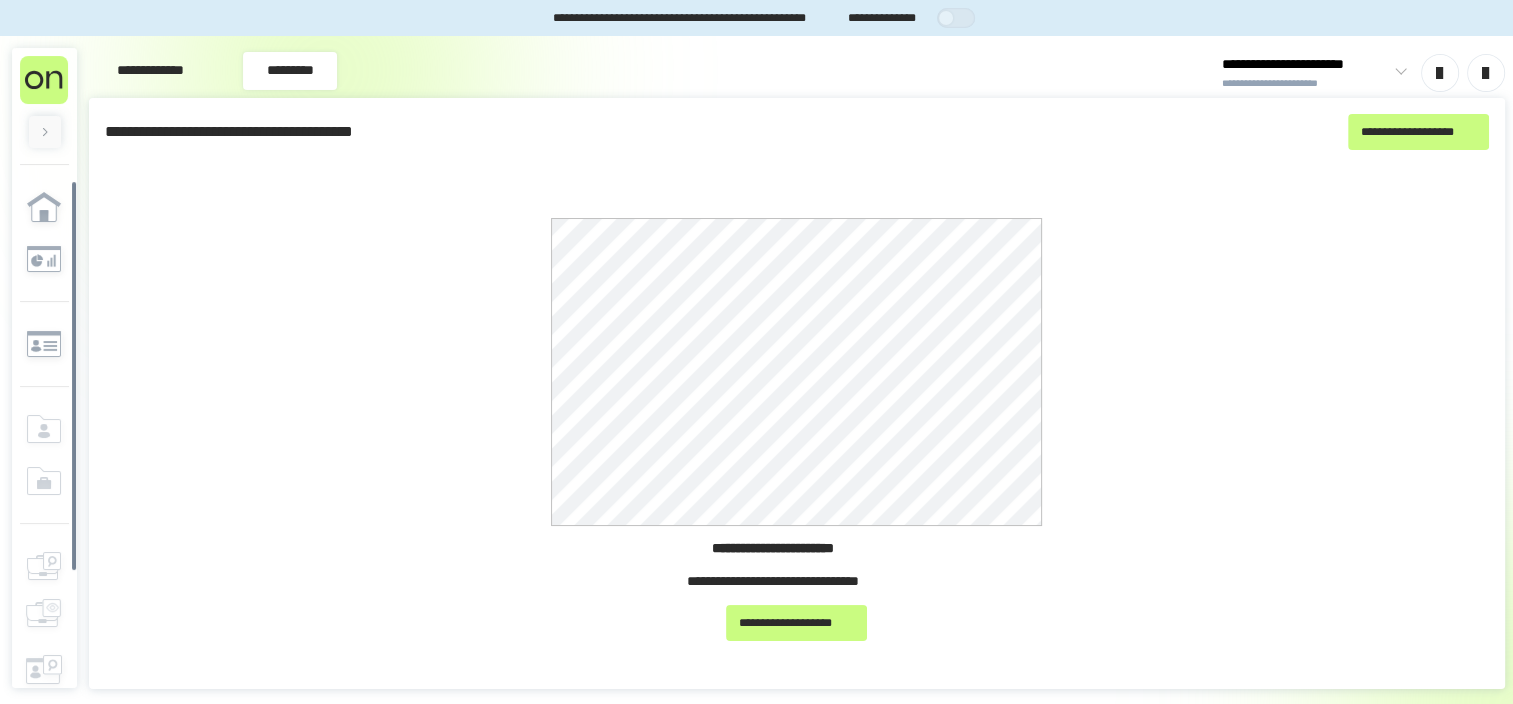 click on "**********" at bounding box center [150, 71] 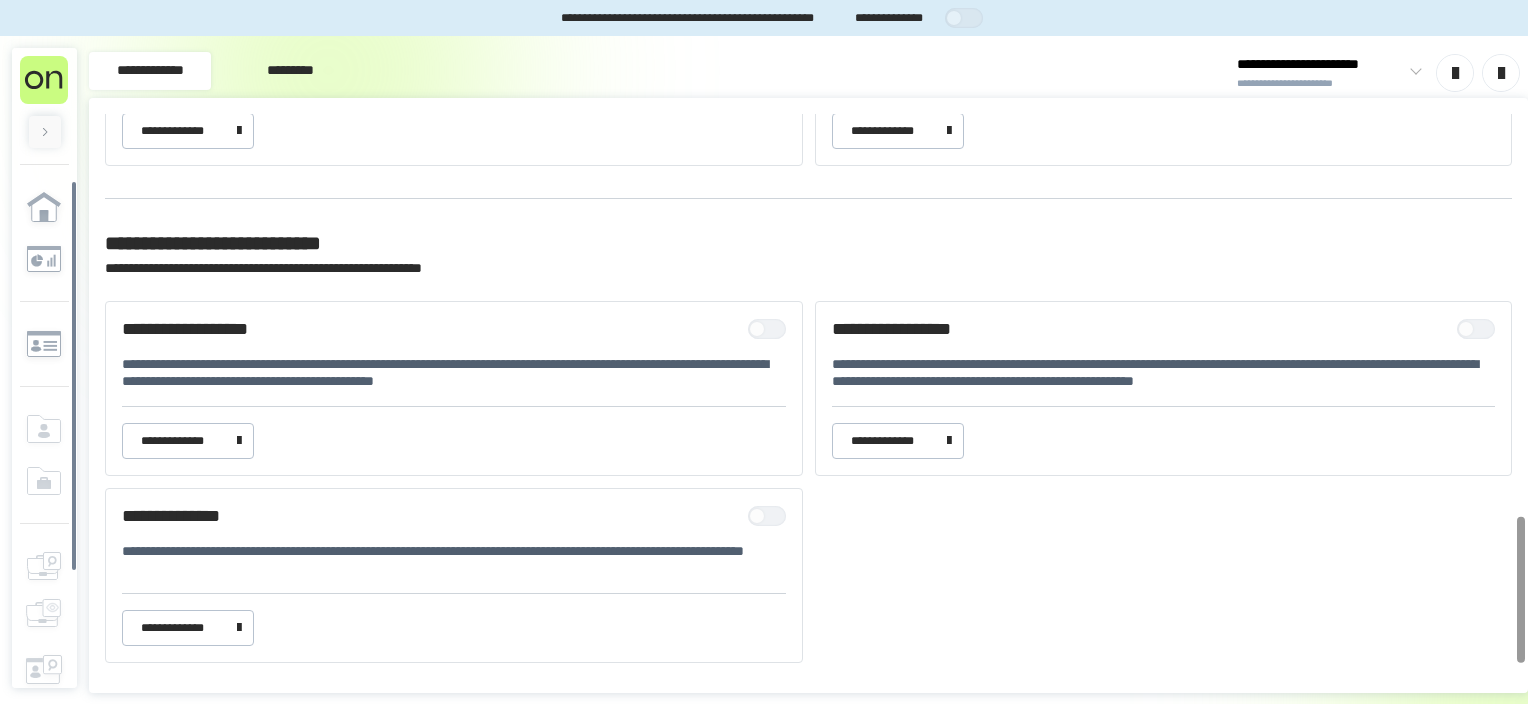 scroll, scrollTop: 1597, scrollLeft: 0, axis: vertical 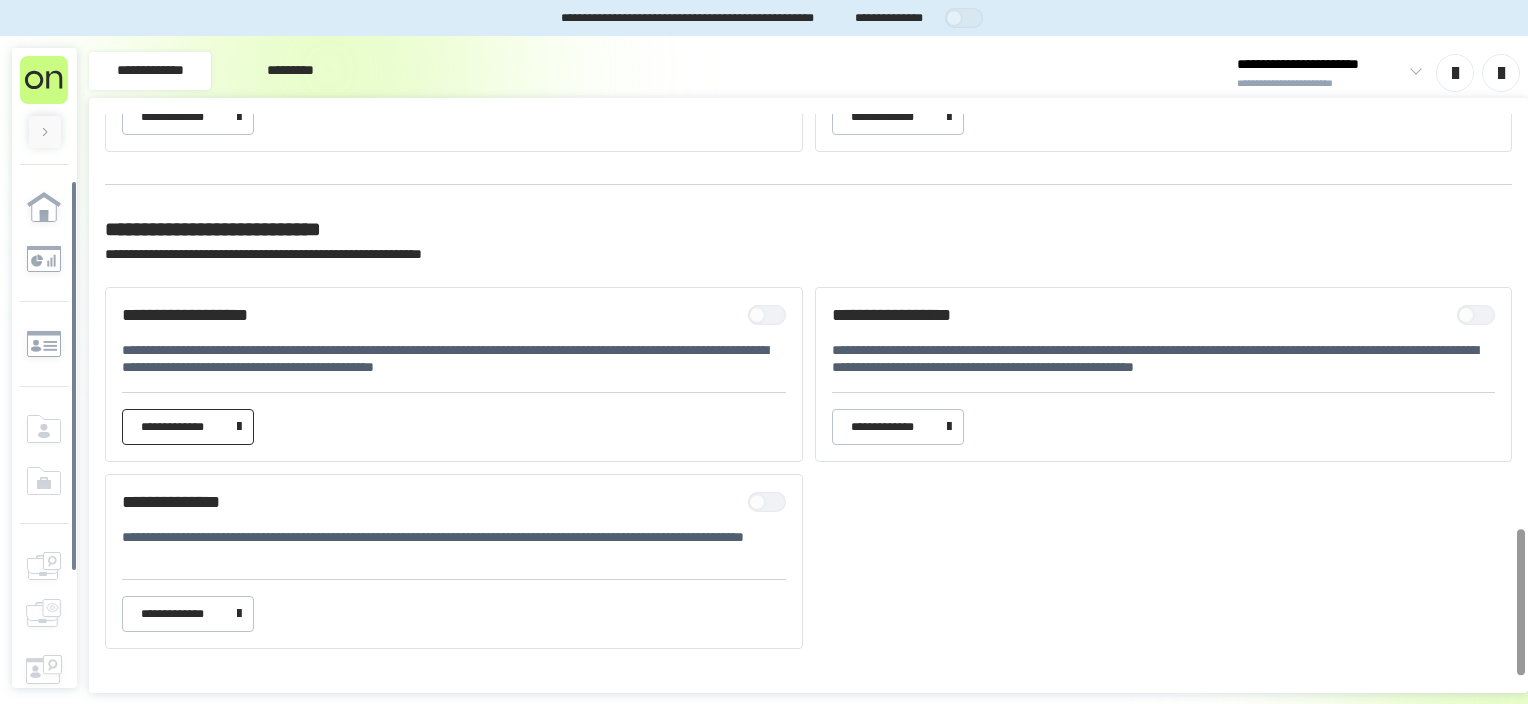 click at bounding box center (239, 427) 